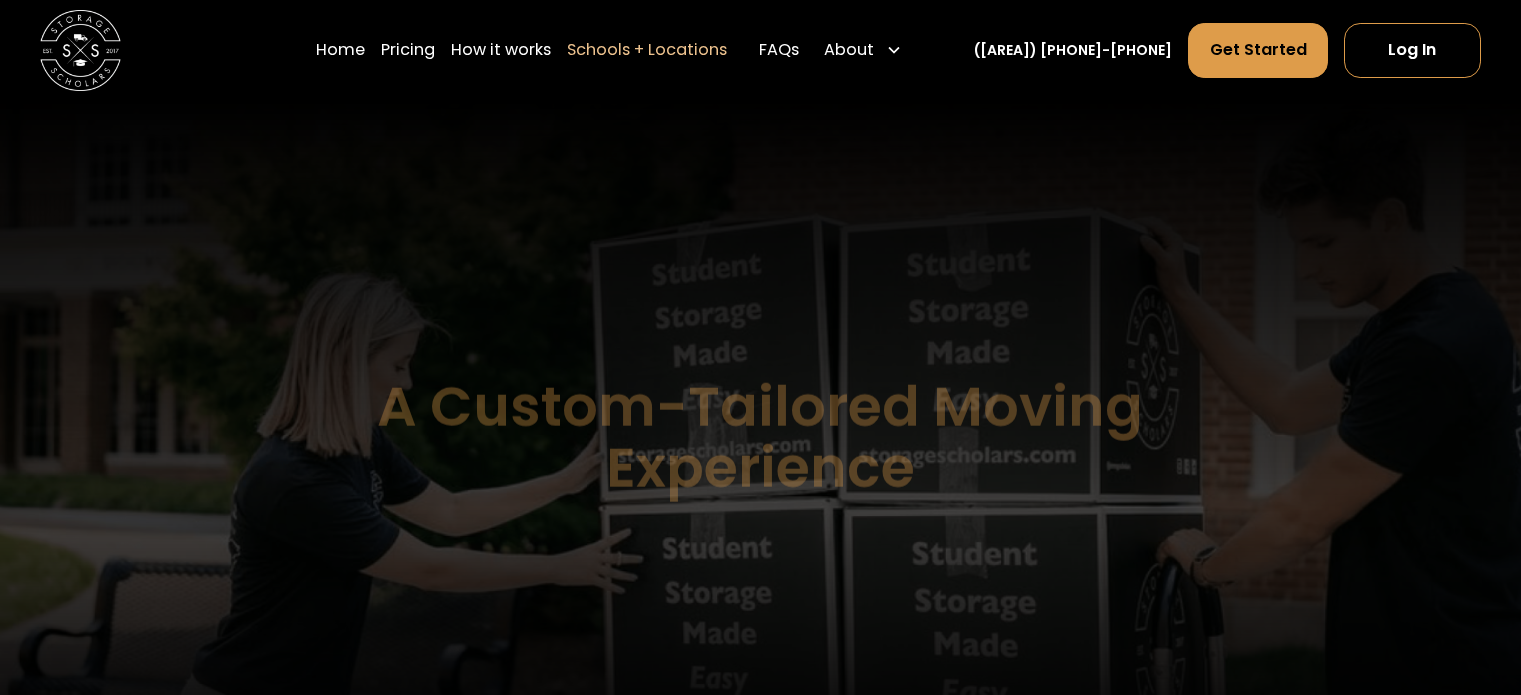scroll, scrollTop: 0, scrollLeft: 0, axis: both 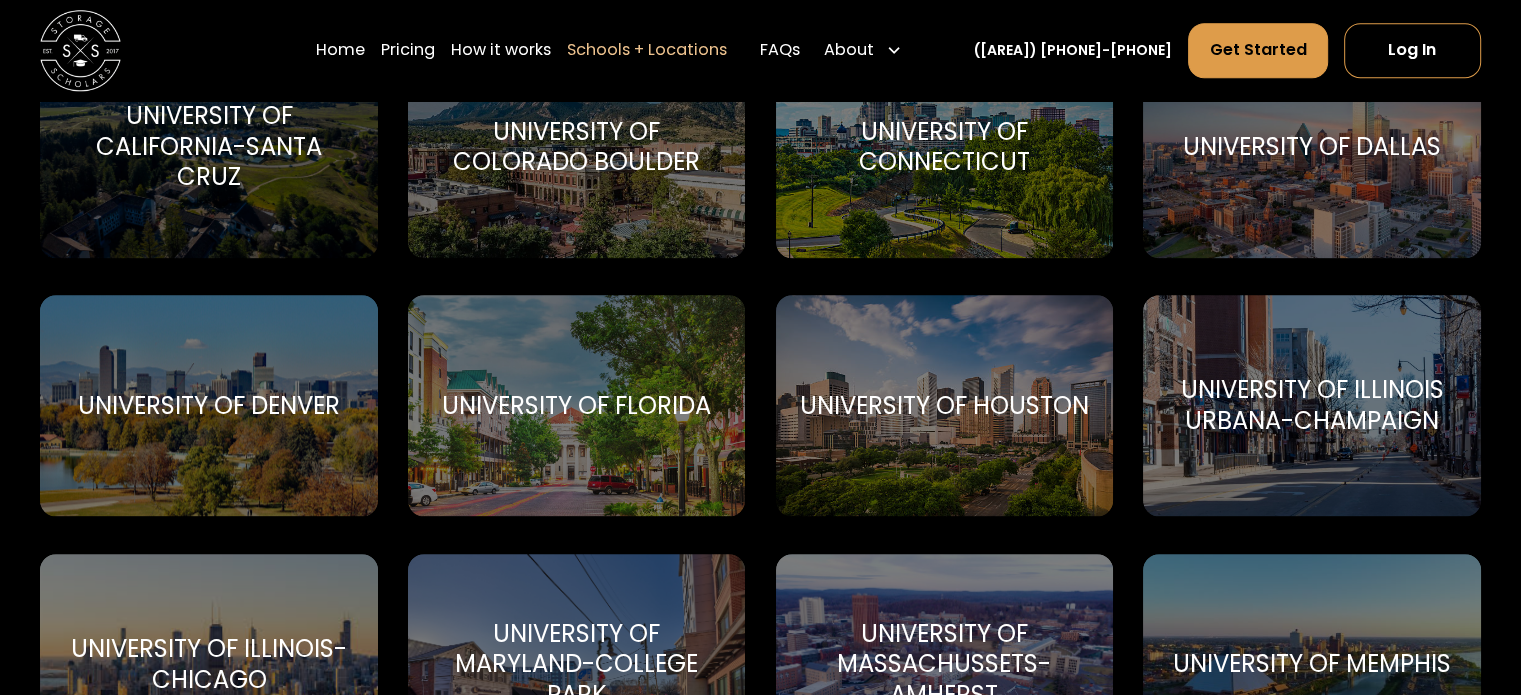 click on "University of Houston" at bounding box center (944, 406) 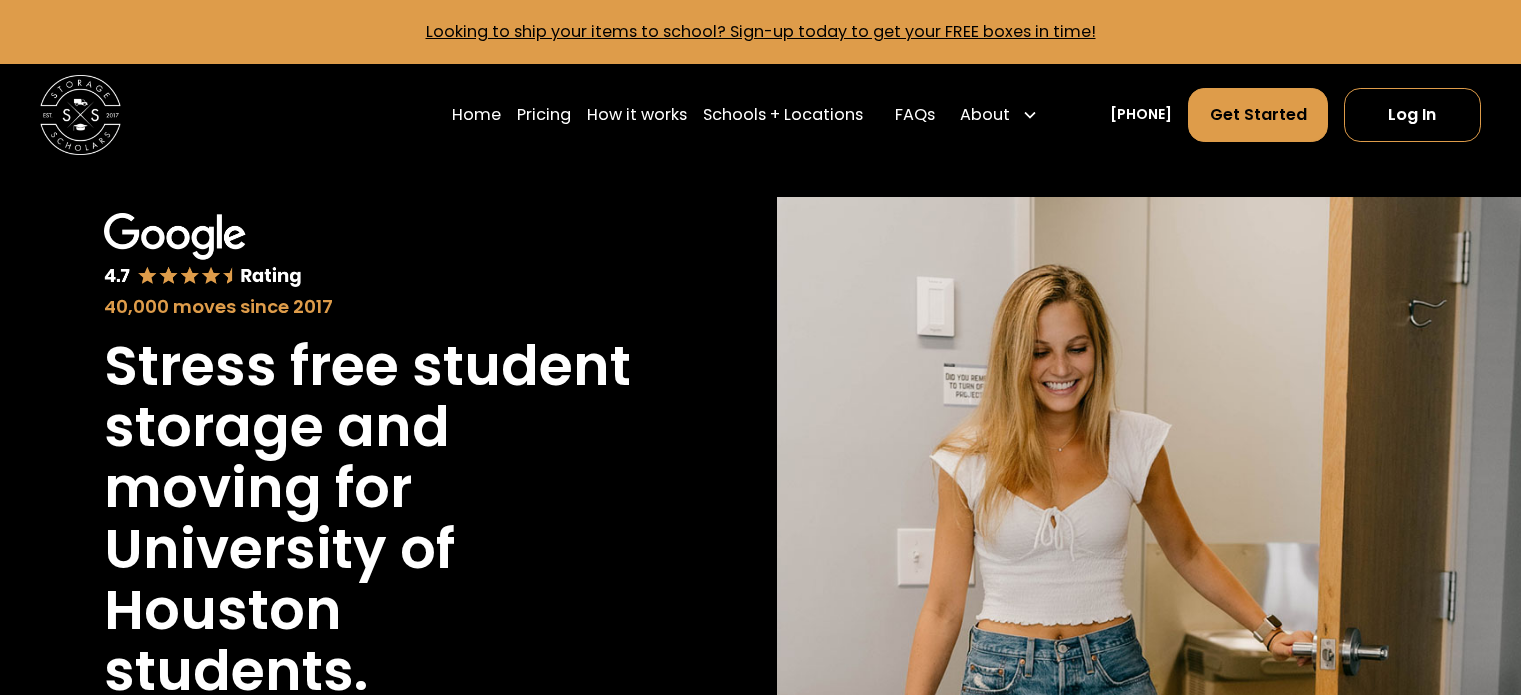 scroll, scrollTop: 0, scrollLeft: 0, axis: both 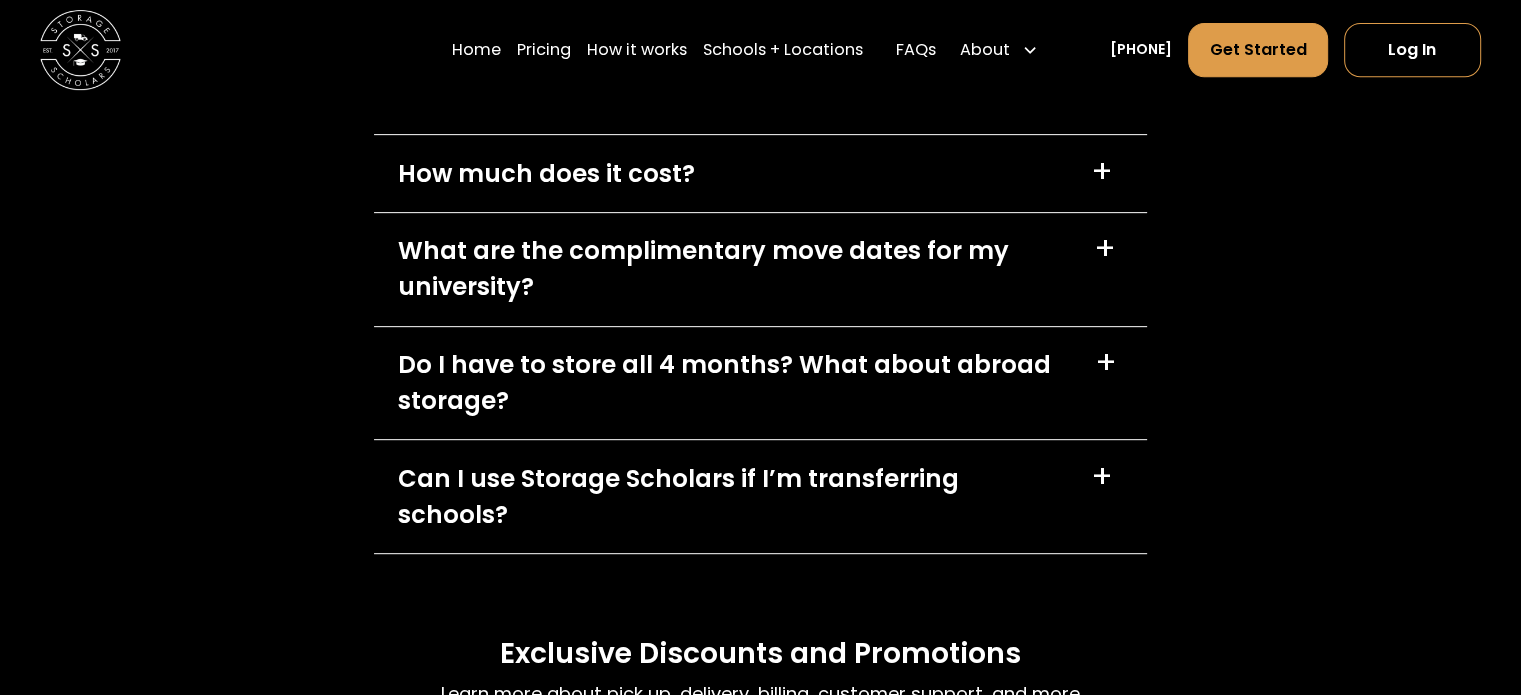 click on "+" at bounding box center [1105, 249] 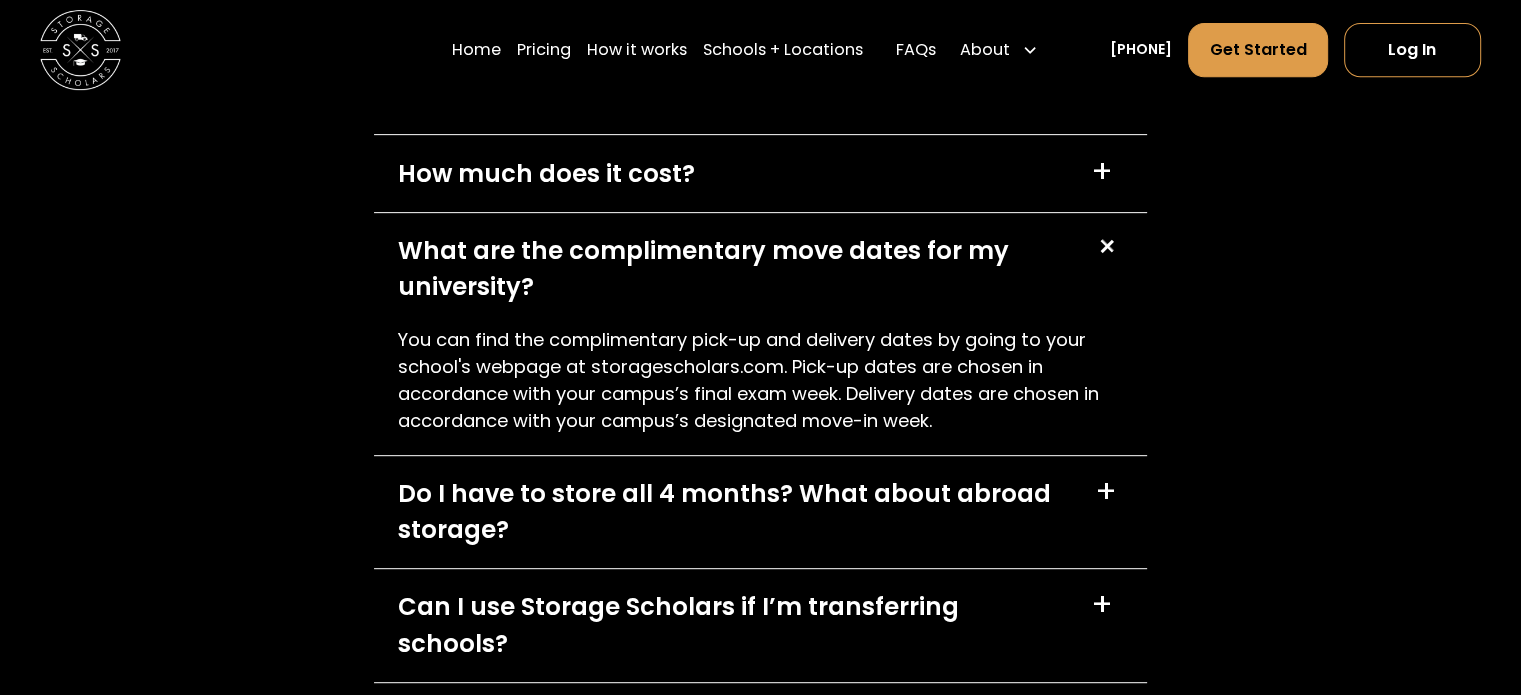 scroll, scrollTop: 8600, scrollLeft: 0, axis: vertical 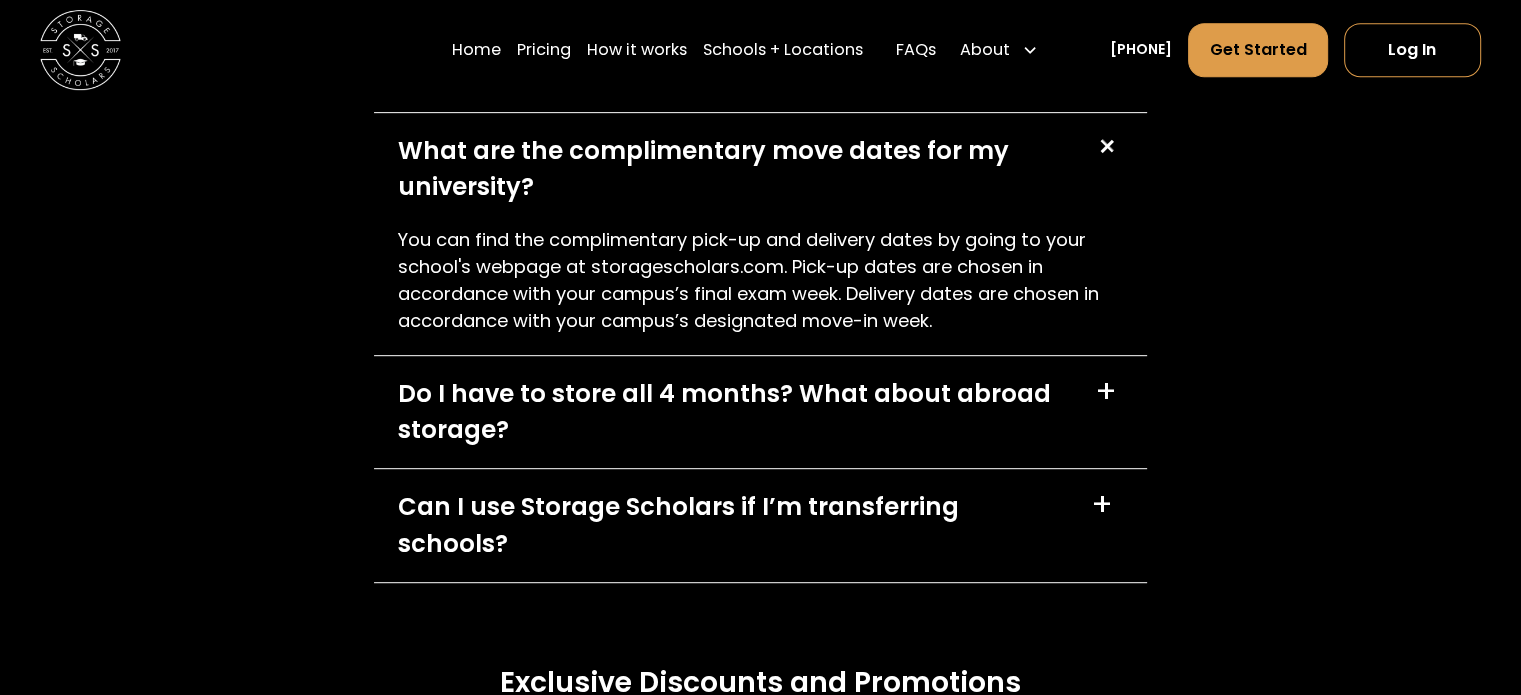 click on "+" at bounding box center [1106, 392] 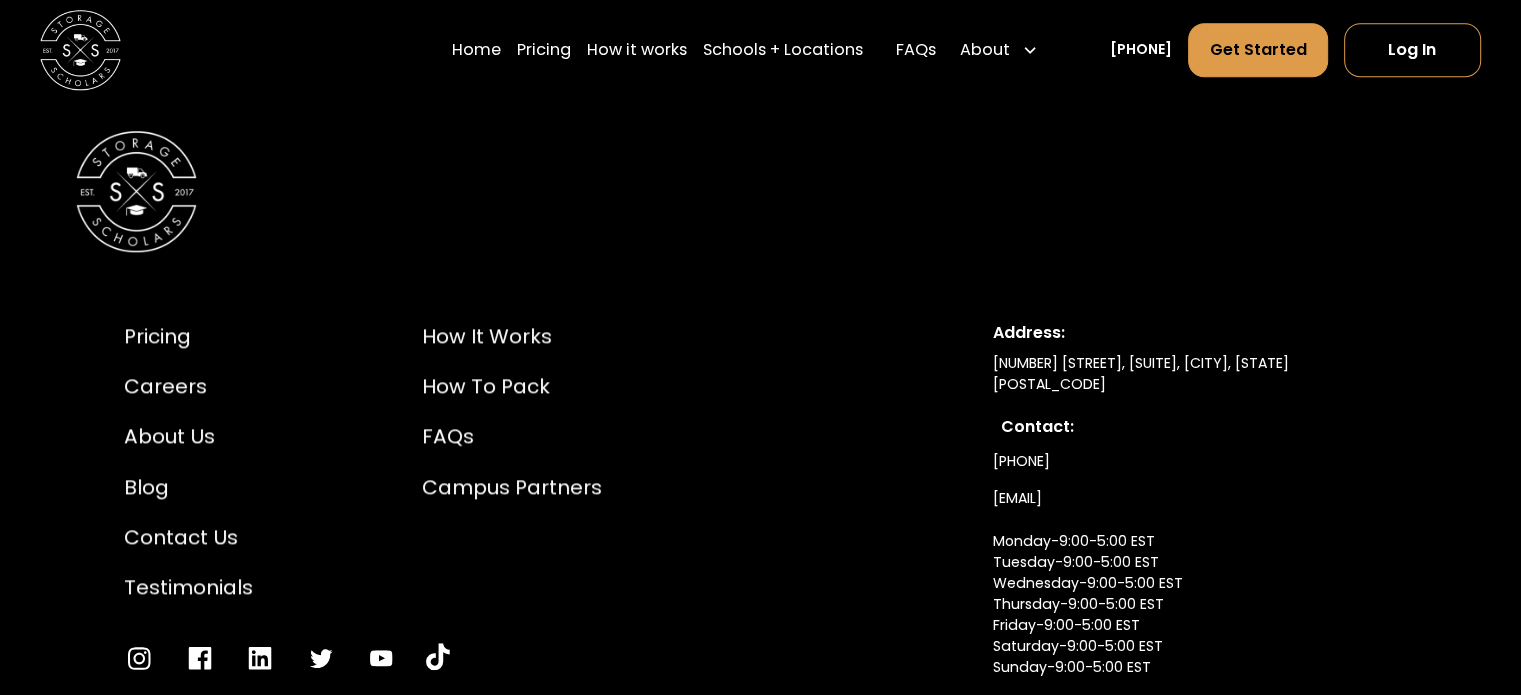 scroll, scrollTop: 9854, scrollLeft: 0, axis: vertical 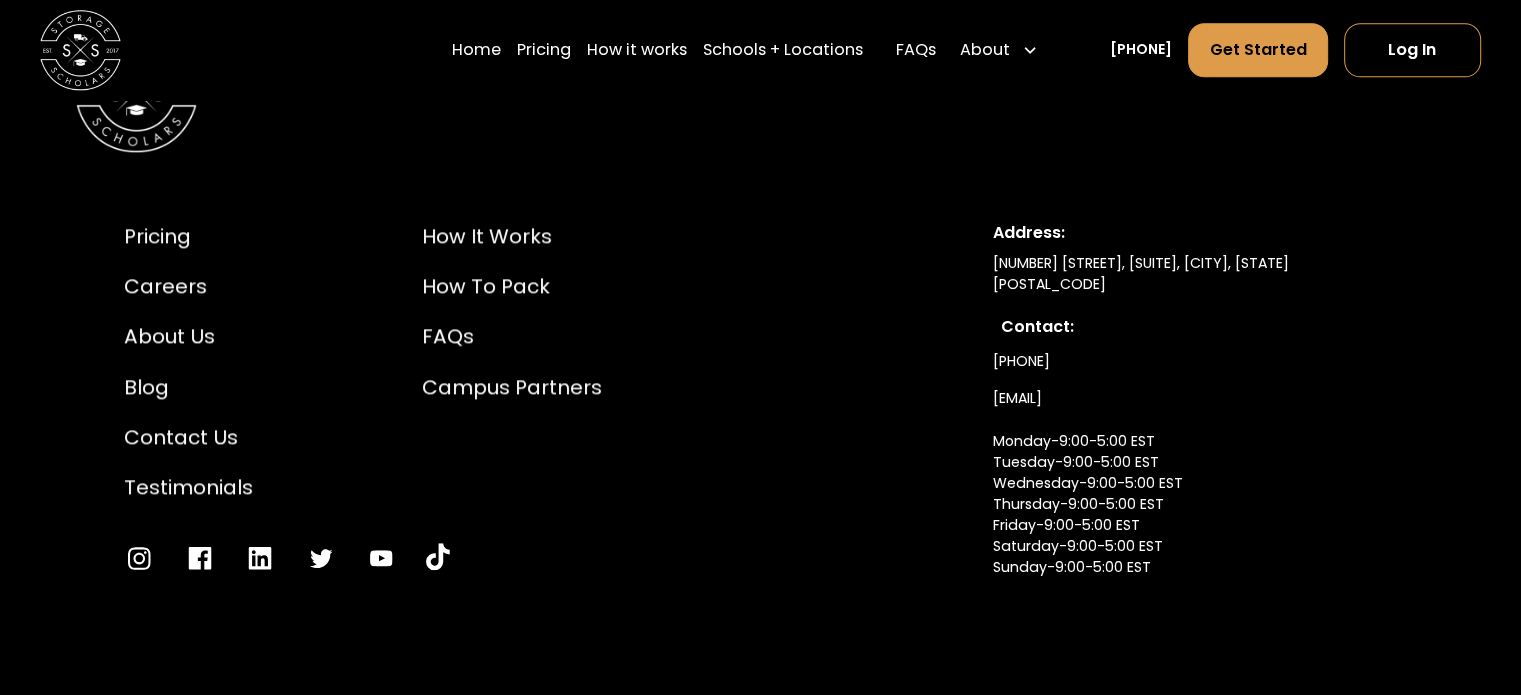click on "How it Works" at bounding box center [512, 236] 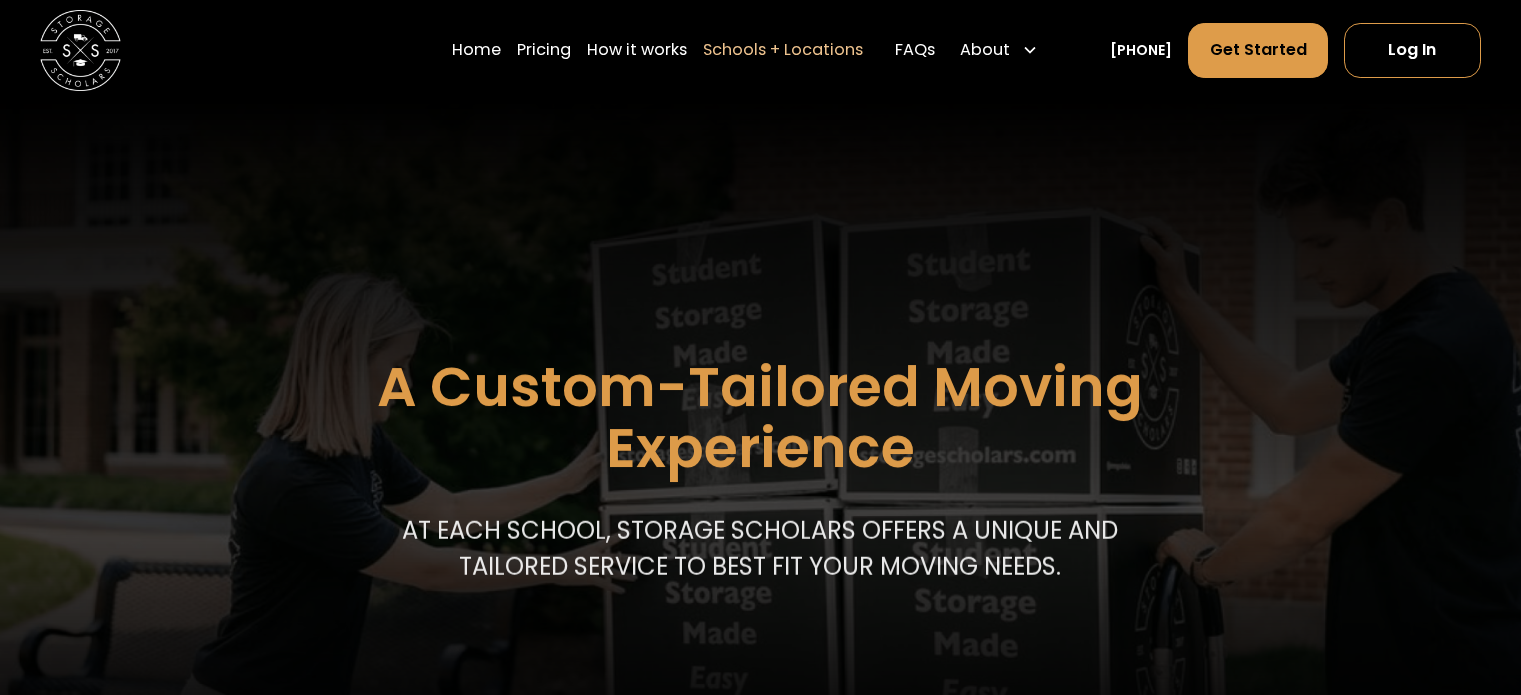 scroll, scrollTop: 0, scrollLeft: 0, axis: both 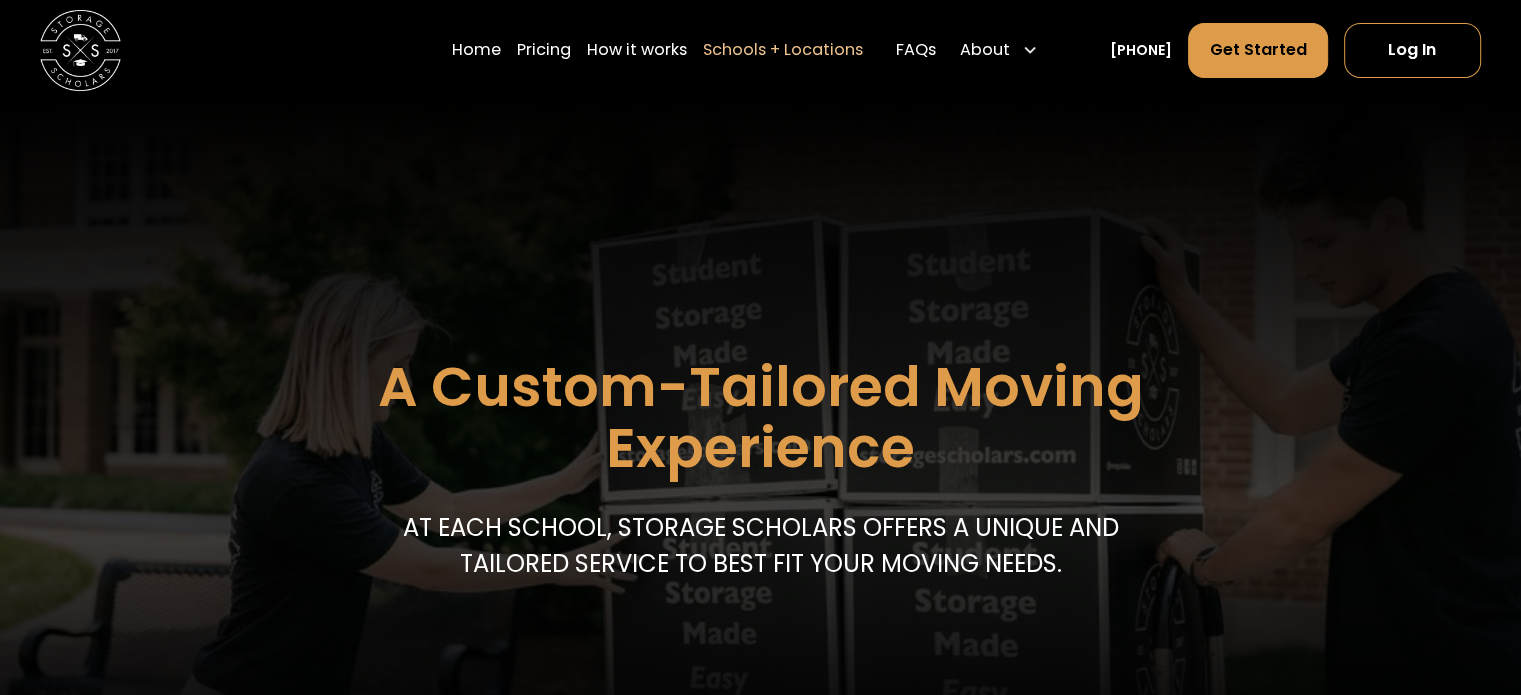 click on "FAQs" at bounding box center (915, 50) 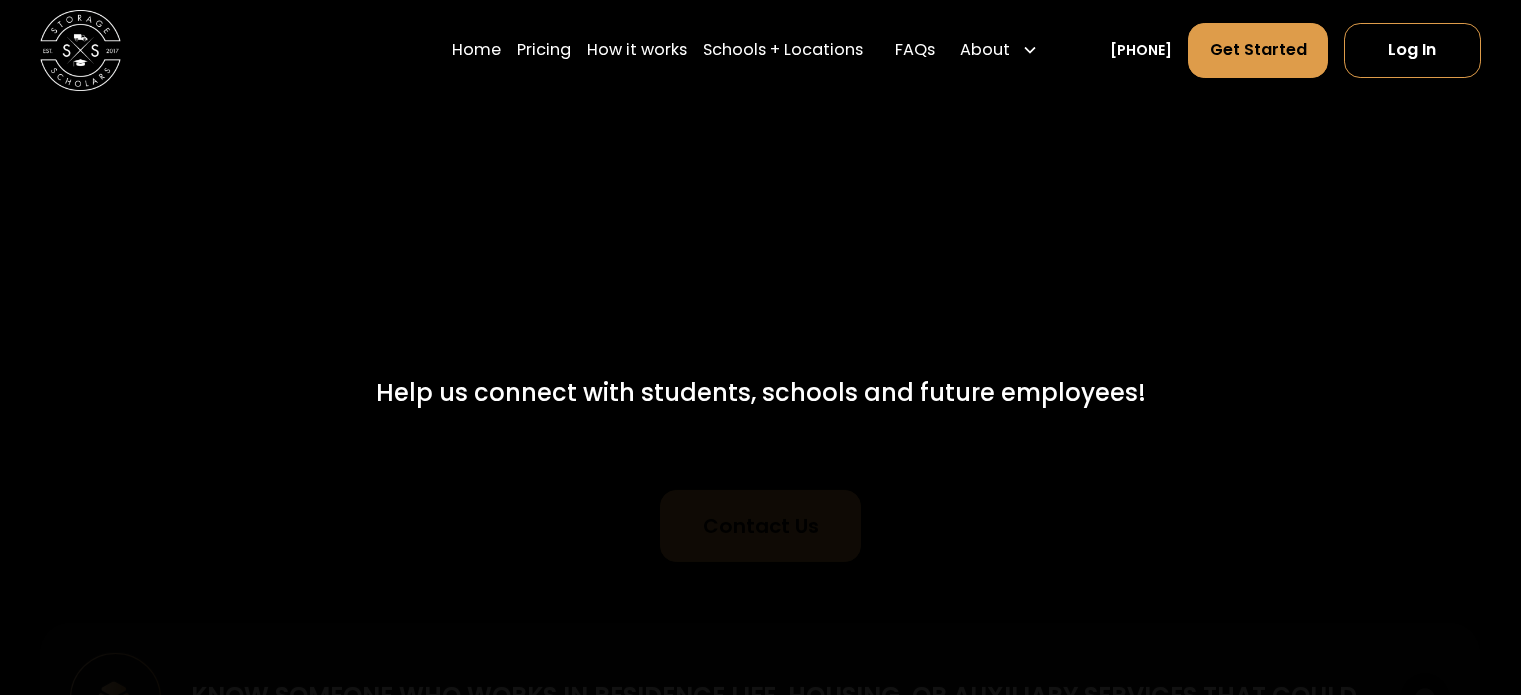 scroll, scrollTop: 0, scrollLeft: 0, axis: both 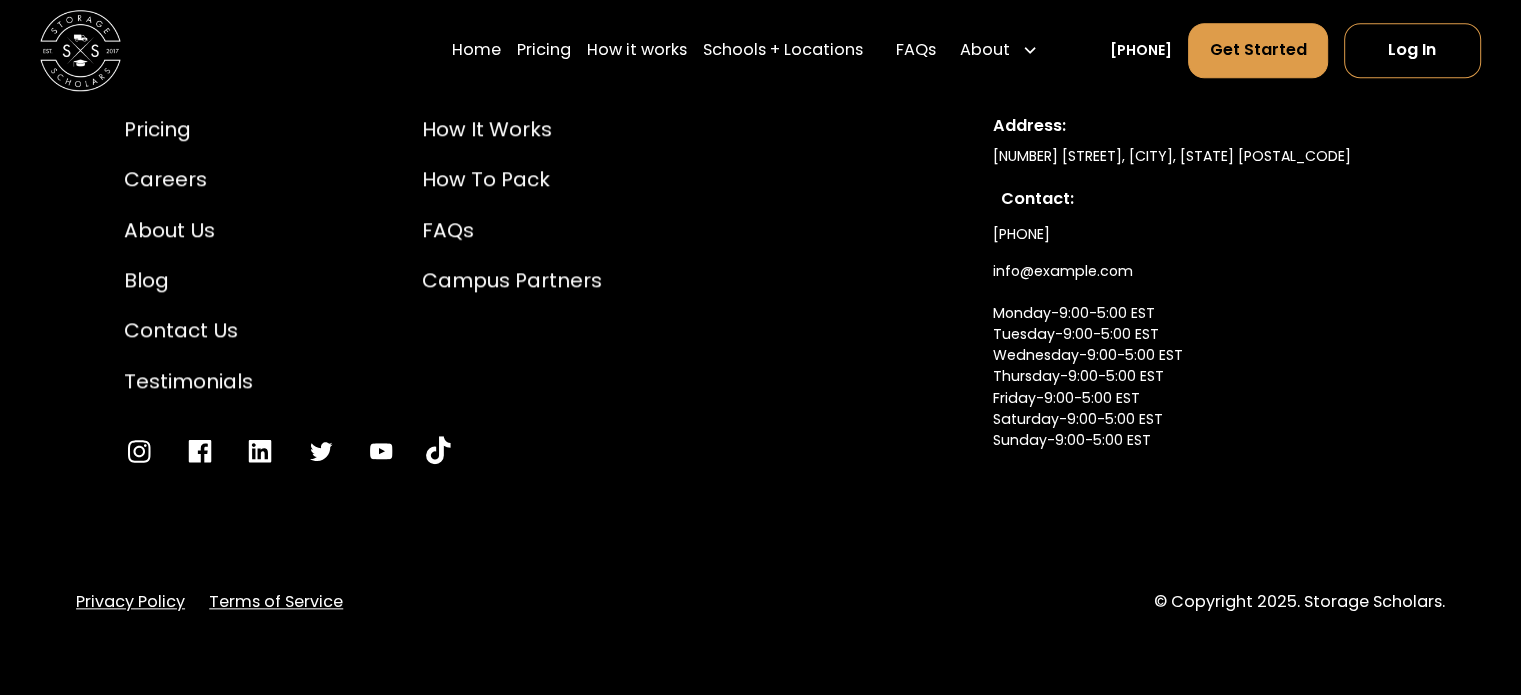 click on "Pricing" at bounding box center [188, 129] 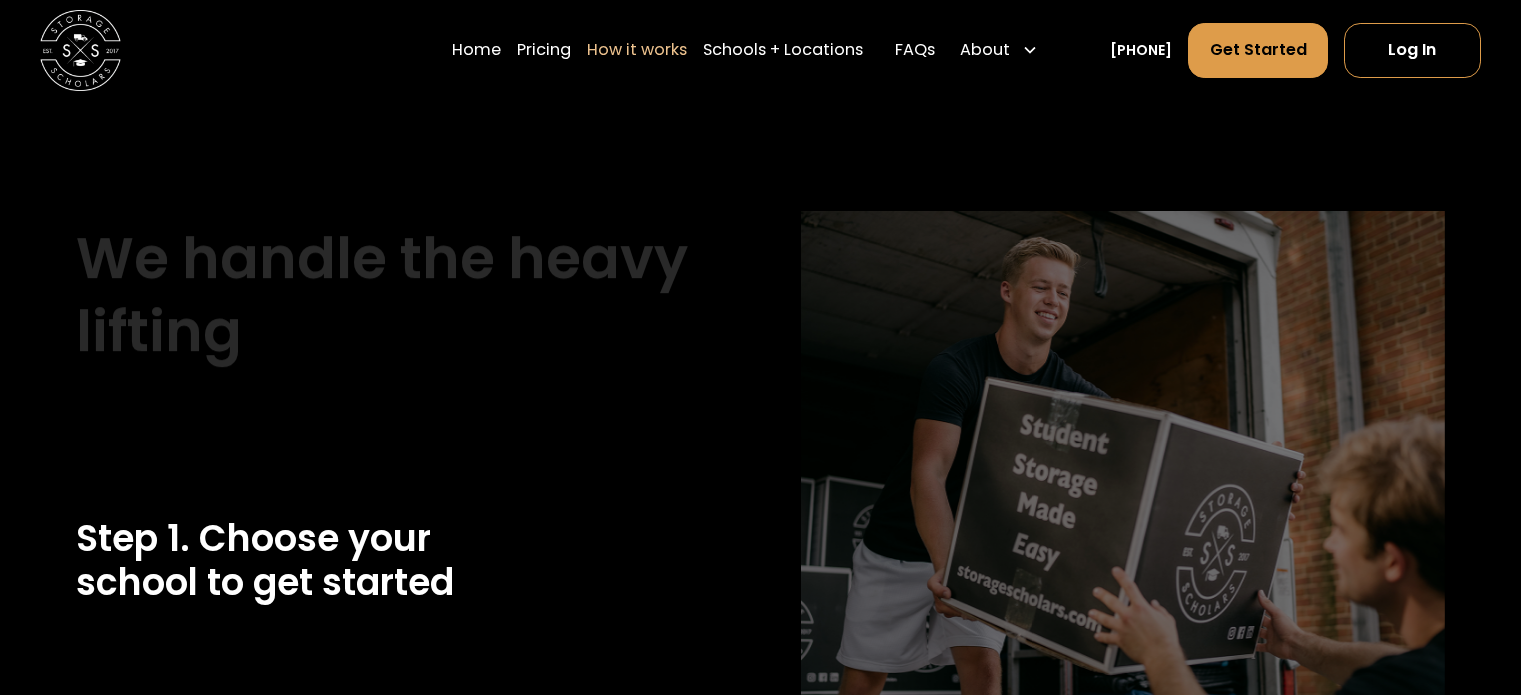 scroll, scrollTop: 0, scrollLeft: 0, axis: both 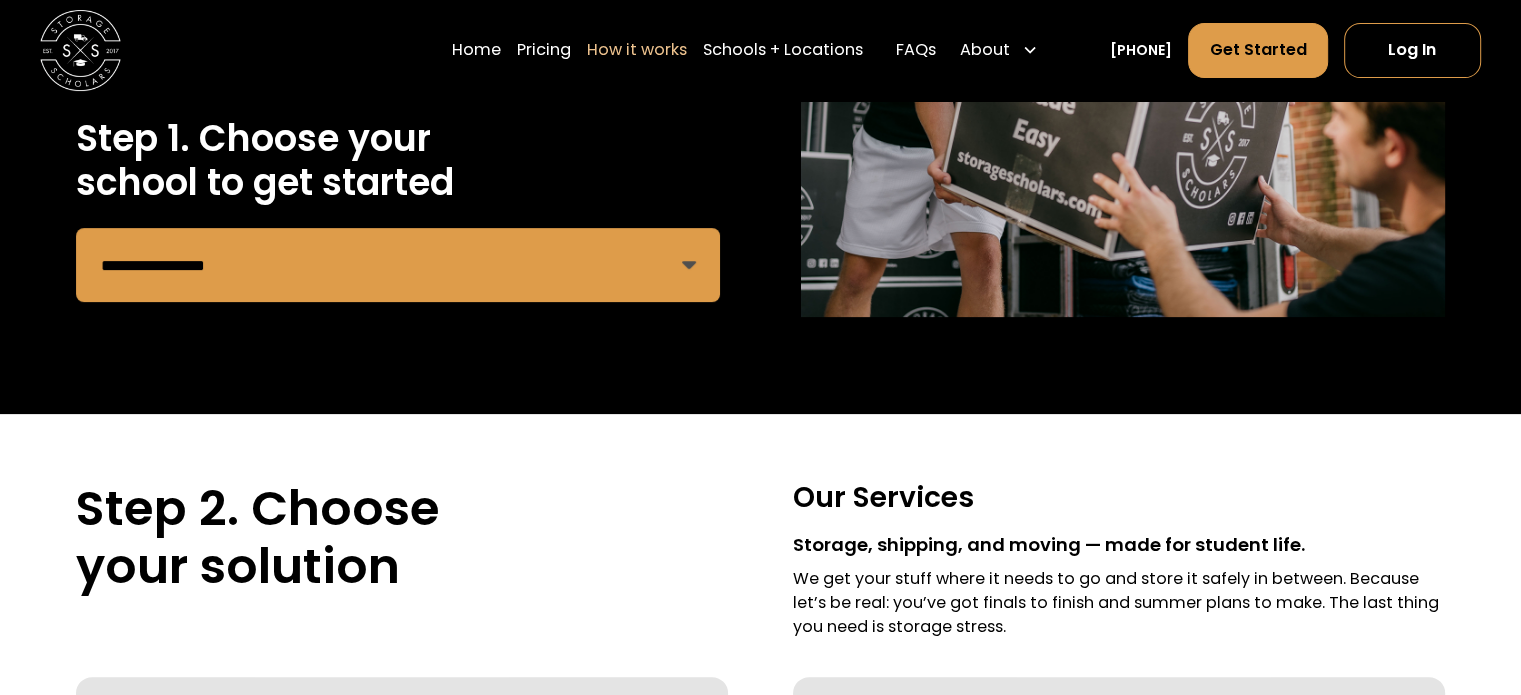click on "**********" at bounding box center [398, 265] 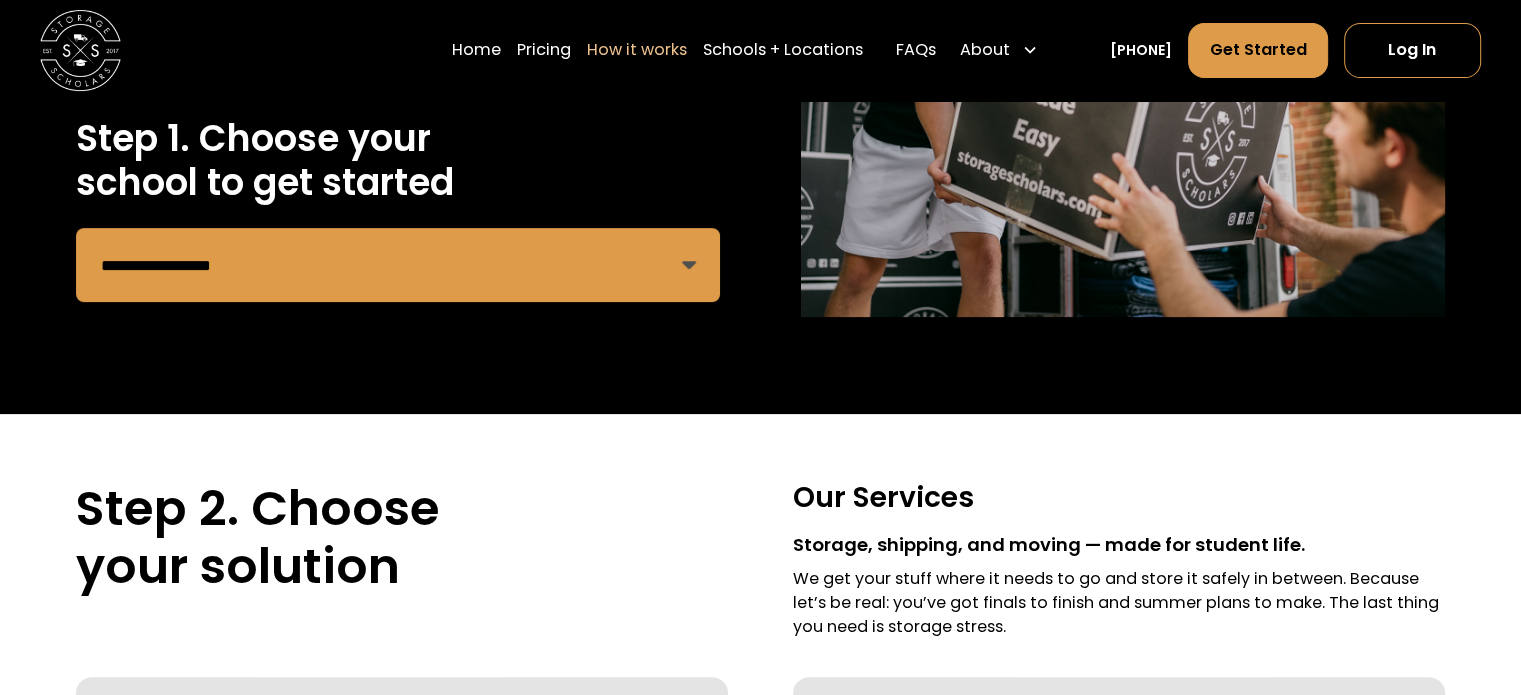 click on "**********" at bounding box center (398, 265) 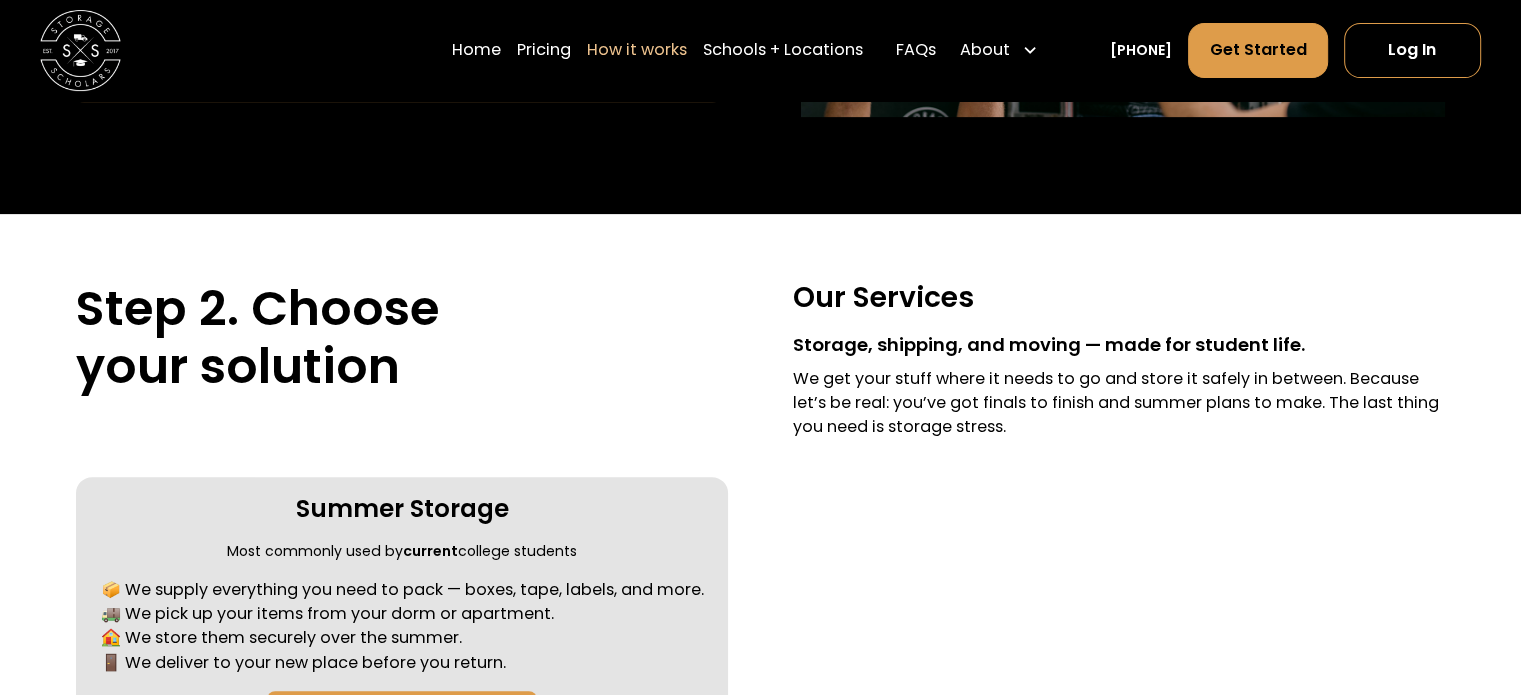 scroll, scrollTop: 700, scrollLeft: 0, axis: vertical 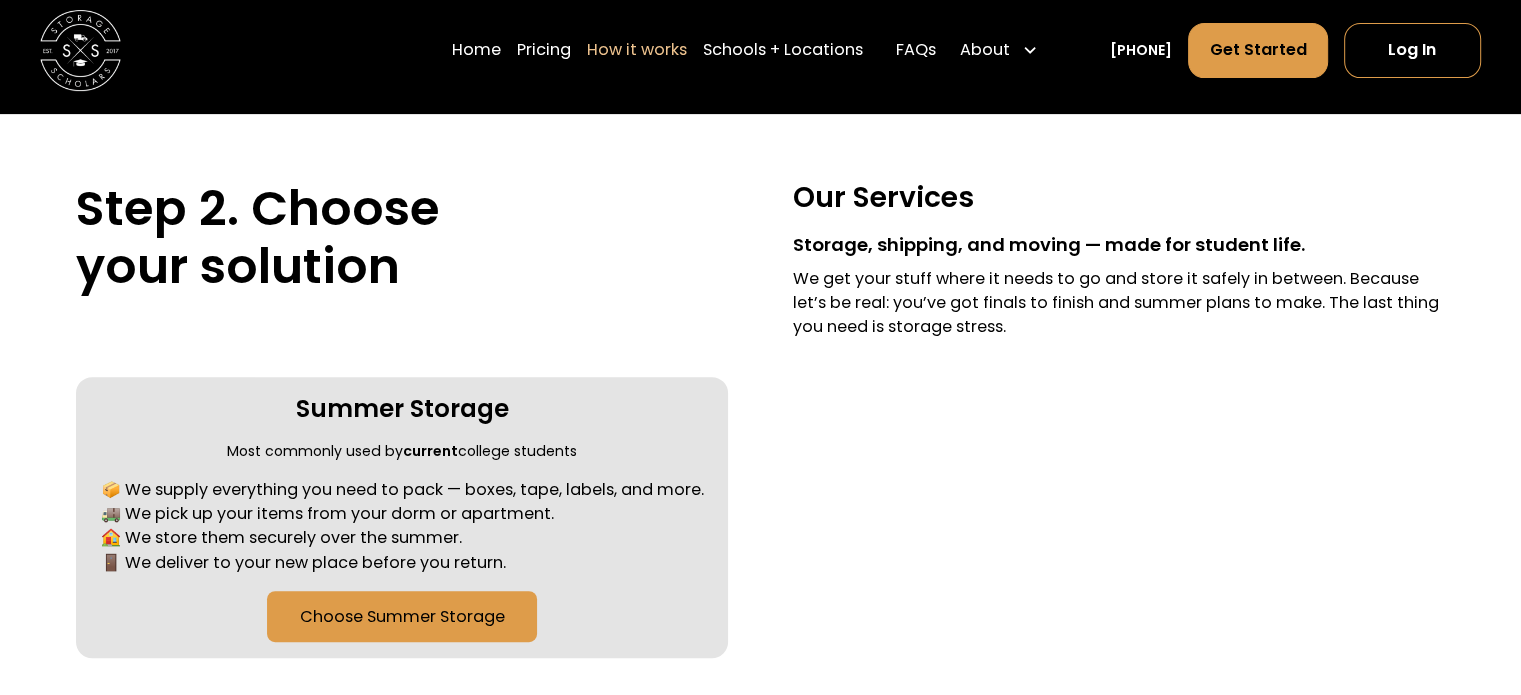 click on "Choose Summer Storage" at bounding box center (401, 617) 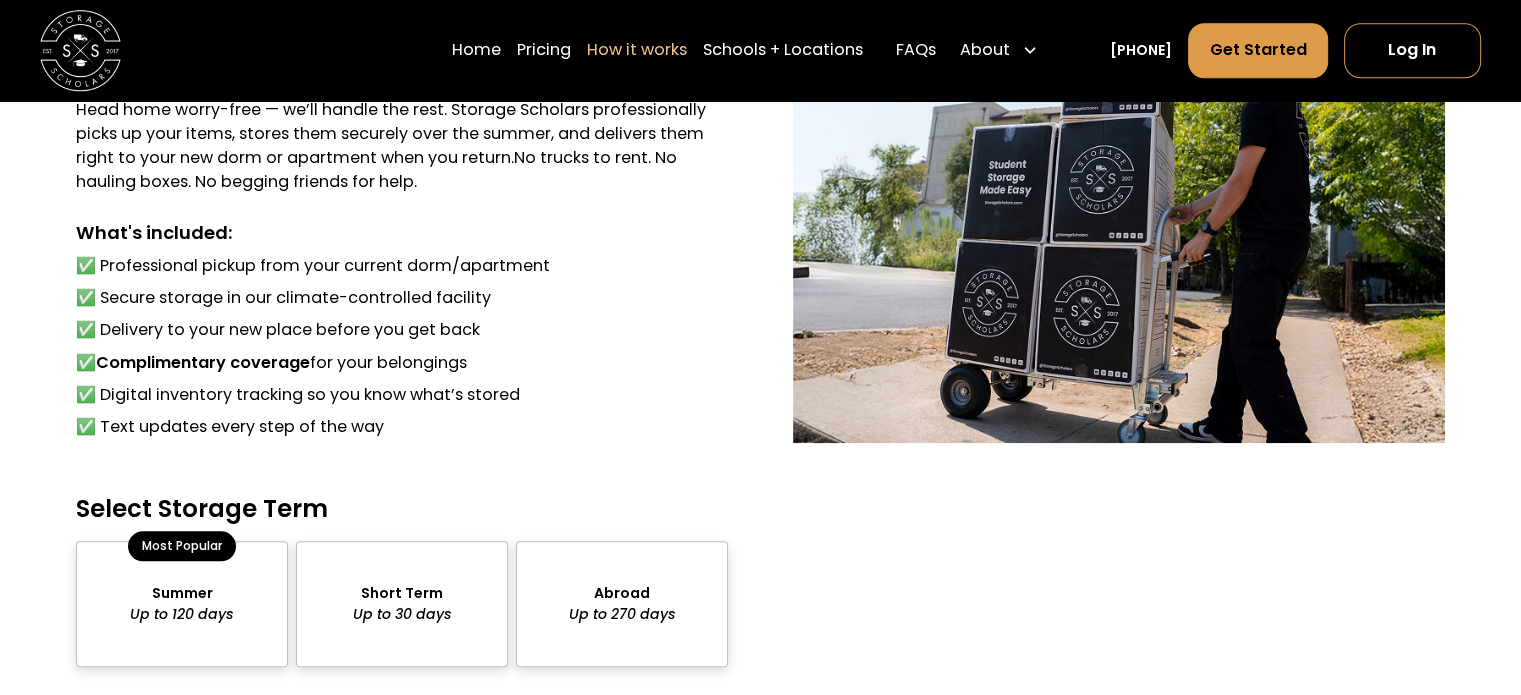 scroll, scrollTop: 1626, scrollLeft: 0, axis: vertical 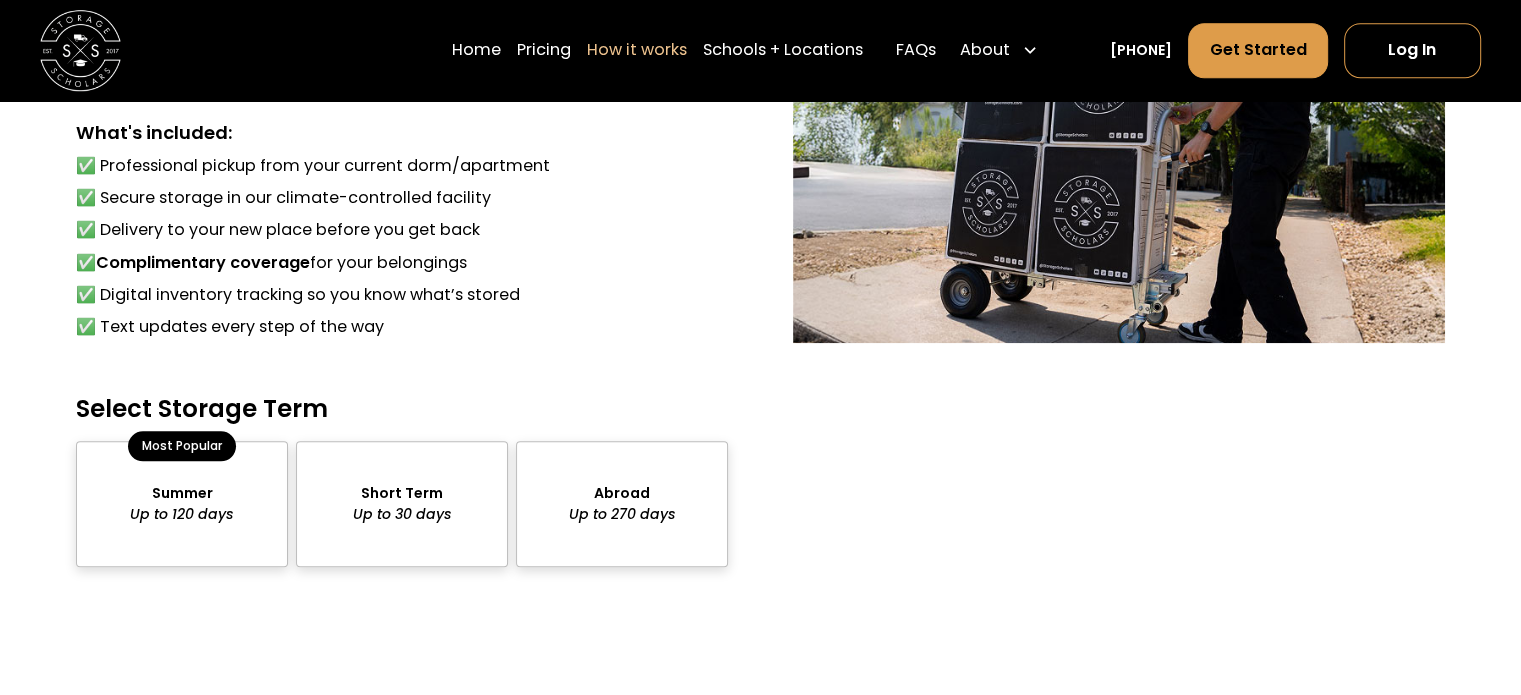 click at bounding box center [182, 504] 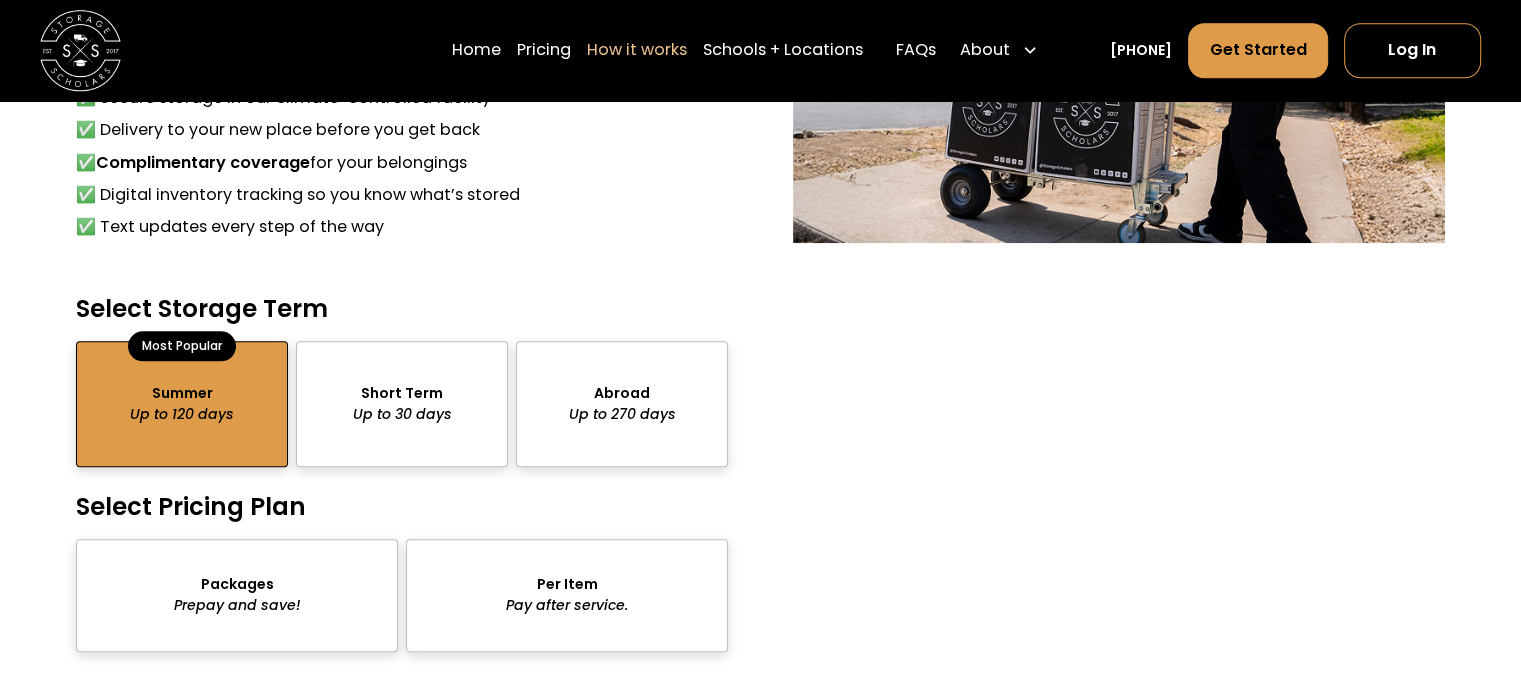 scroll, scrollTop: 1826, scrollLeft: 0, axis: vertical 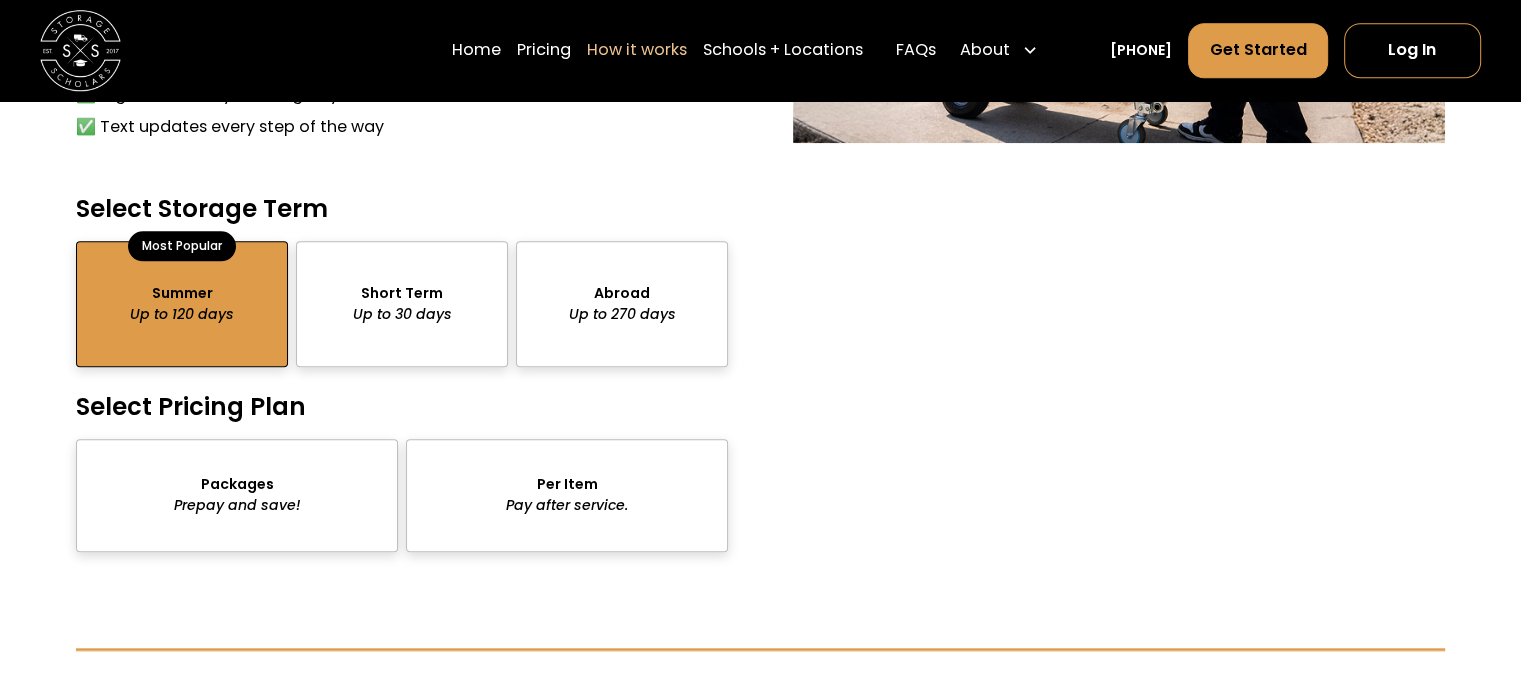 click at bounding box center [567, 495] 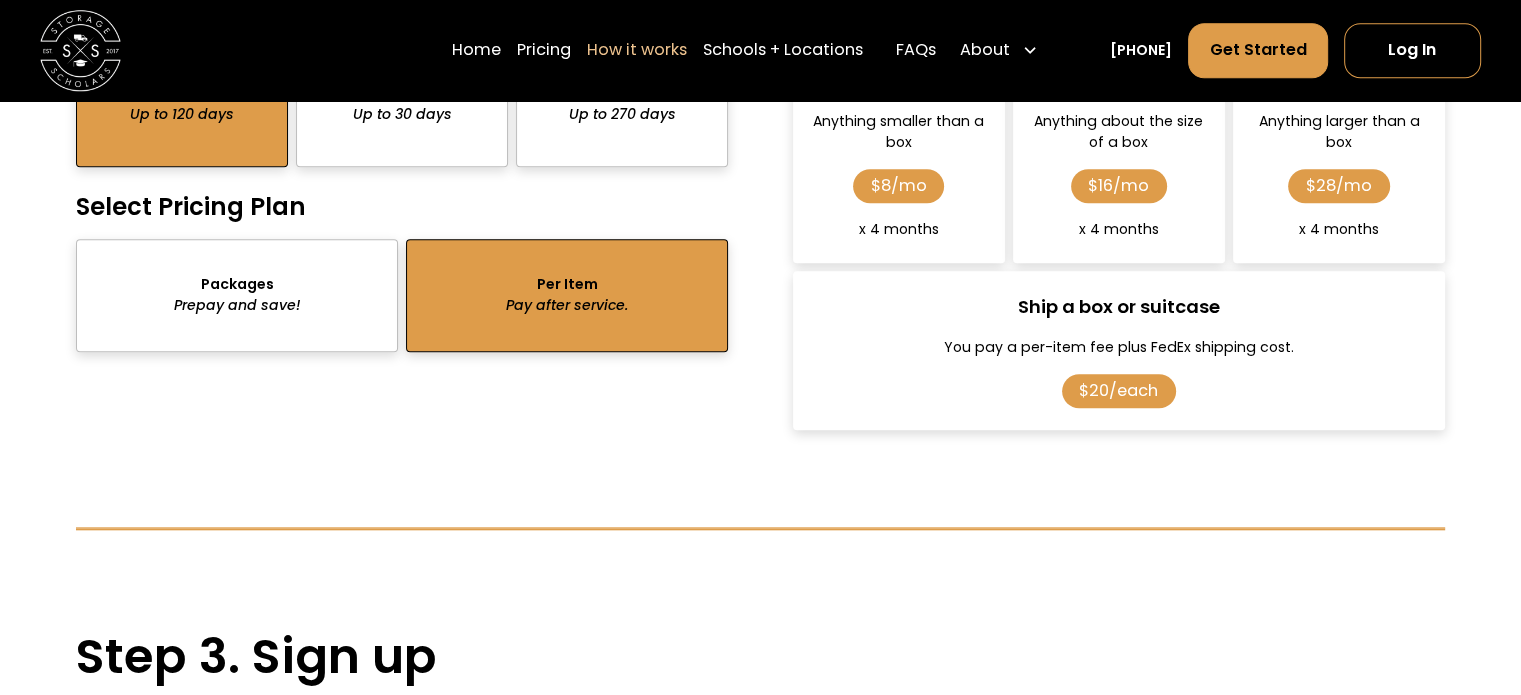 scroll, scrollTop: 1926, scrollLeft: 0, axis: vertical 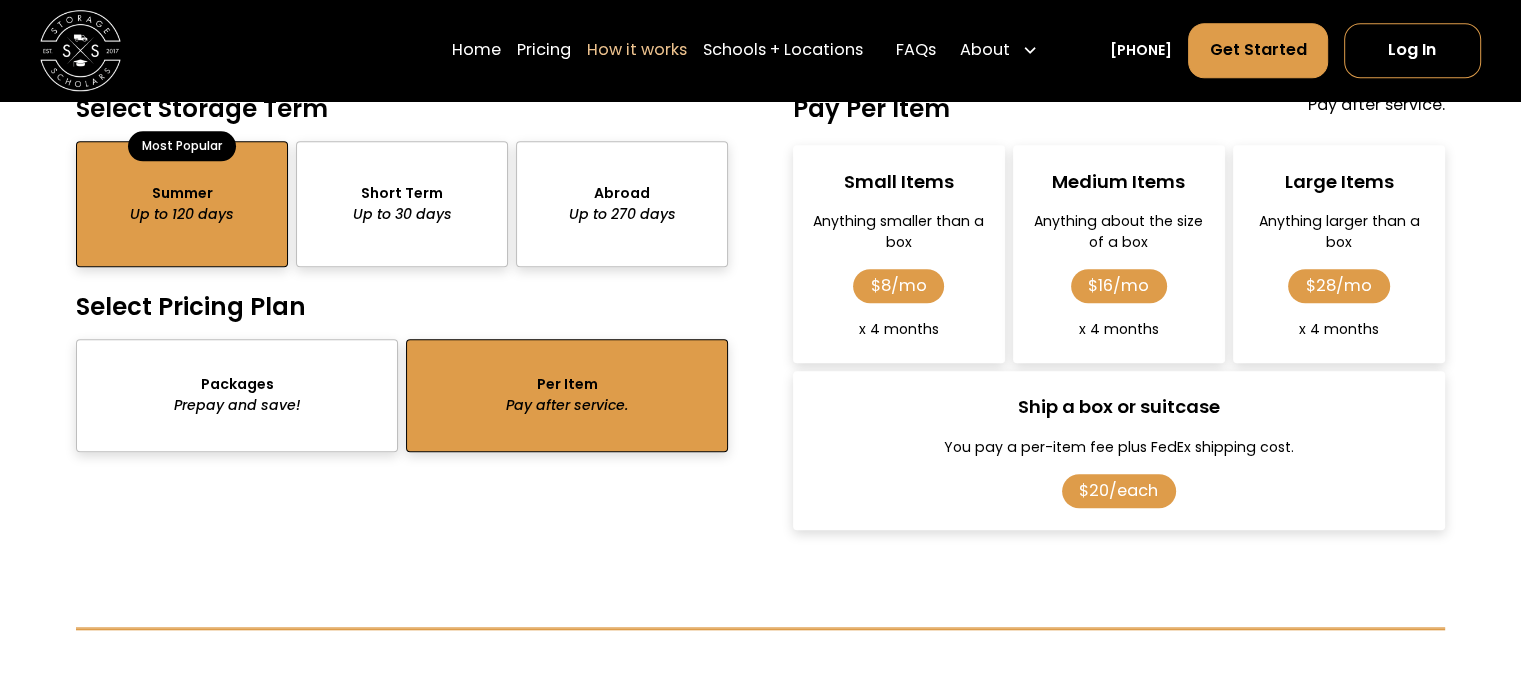 click on "$8/mo" at bounding box center (899, 285) 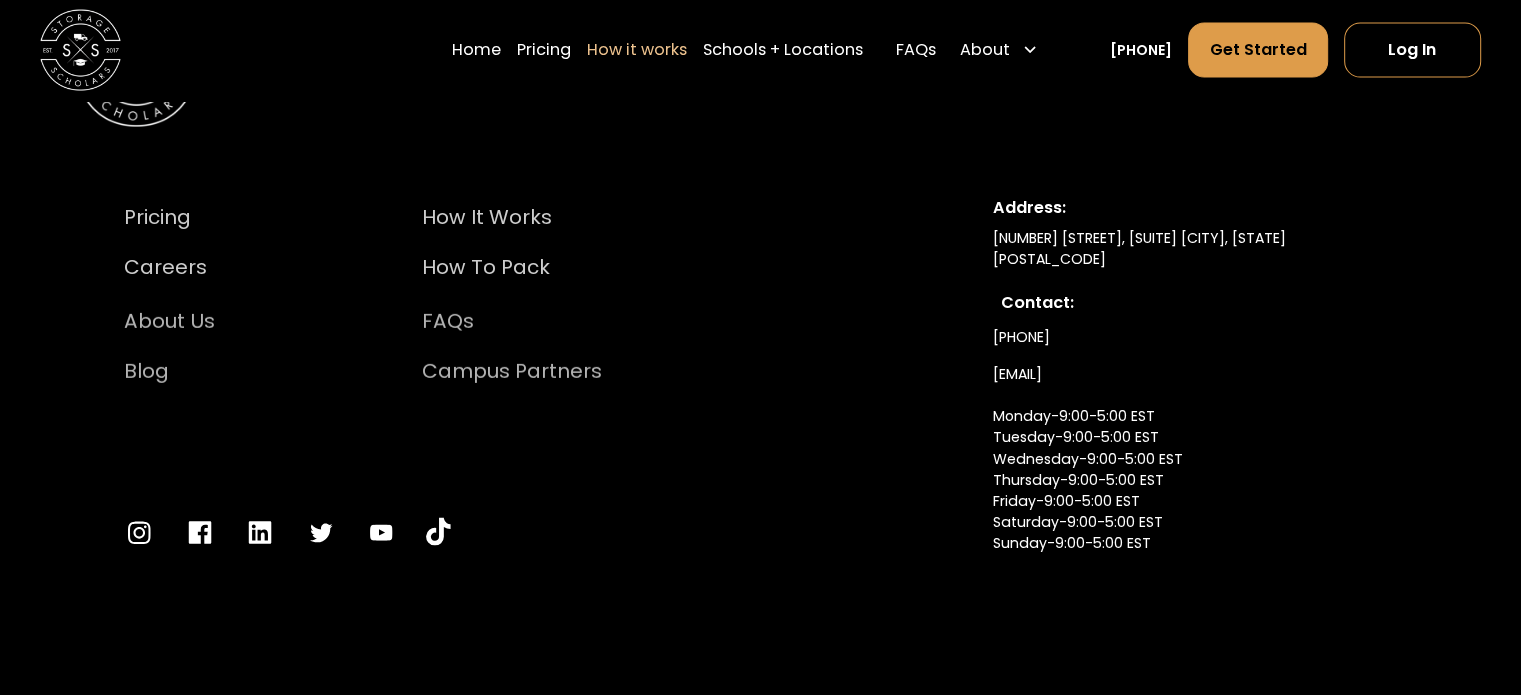 scroll, scrollTop: 4212, scrollLeft: 0, axis: vertical 